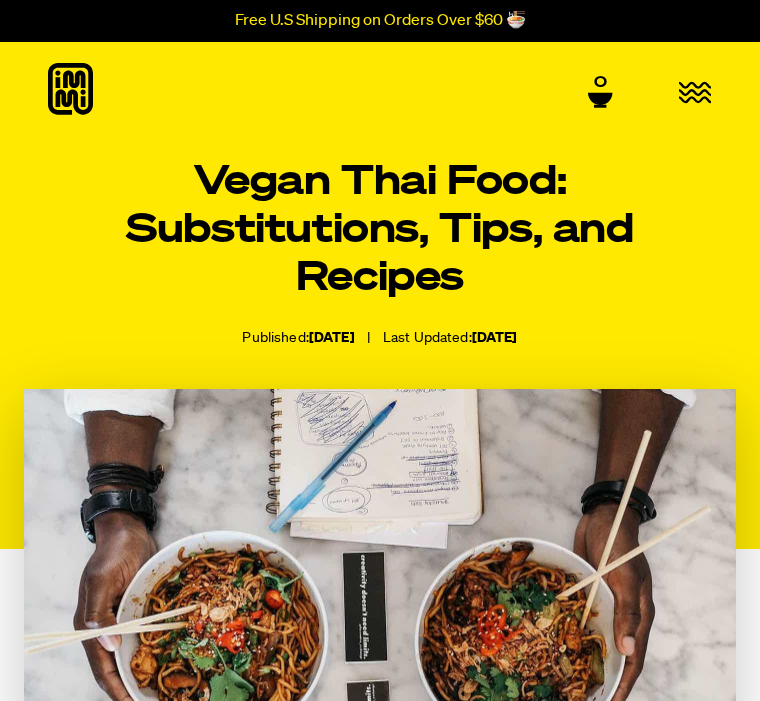 scroll, scrollTop: 0, scrollLeft: 0, axis: both 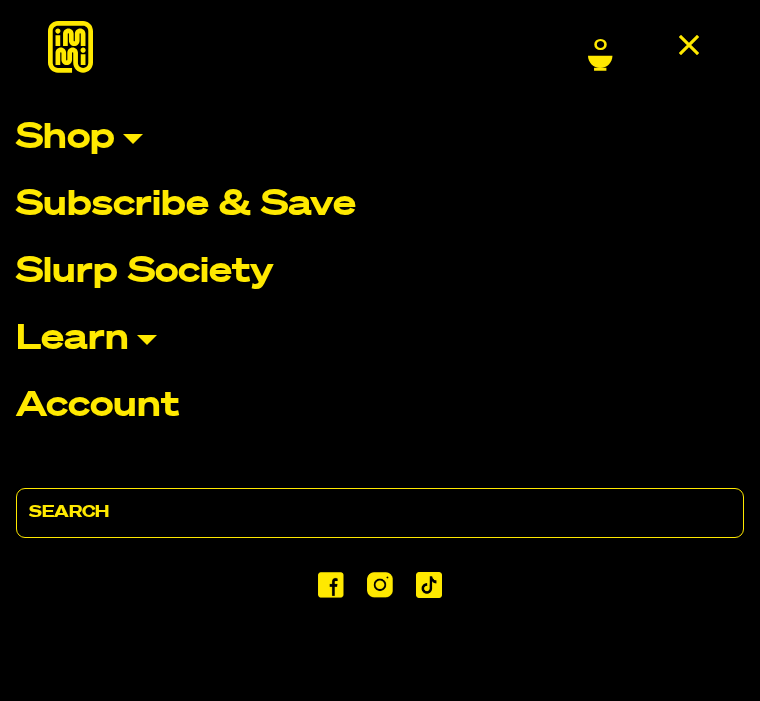 click on "Shop" at bounding box center (65, 138) 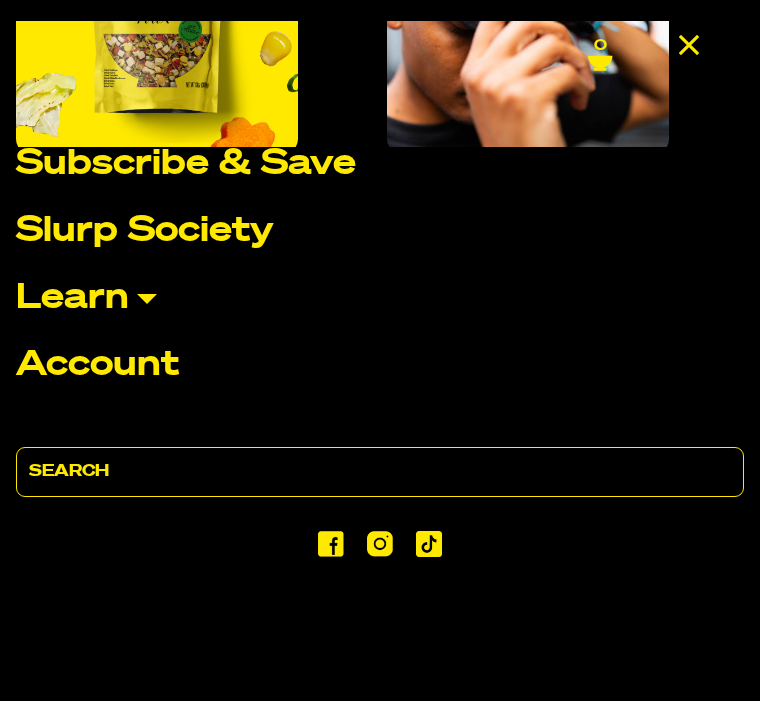 scroll, scrollTop: 680, scrollLeft: 0, axis: vertical 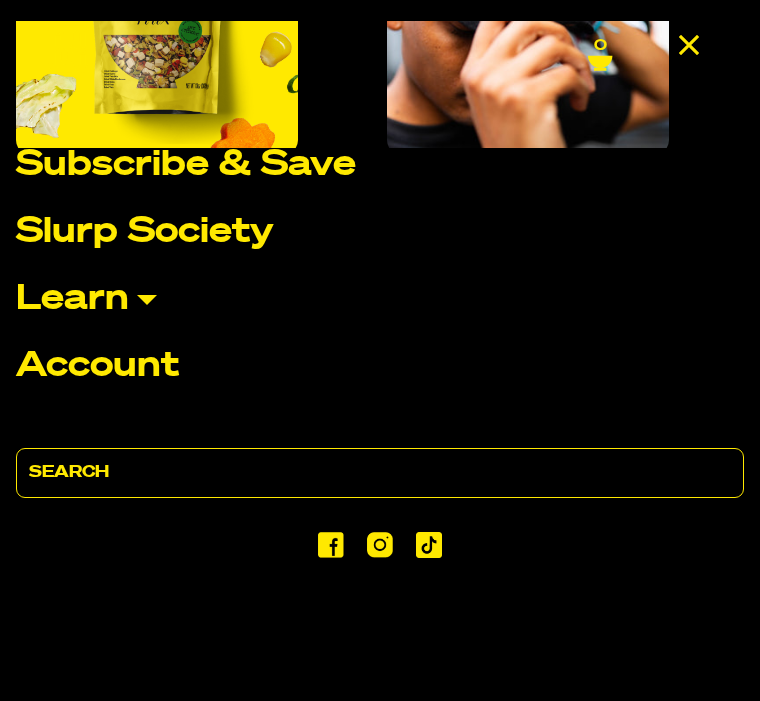click on "Learn" at bounding box center [380, 299] 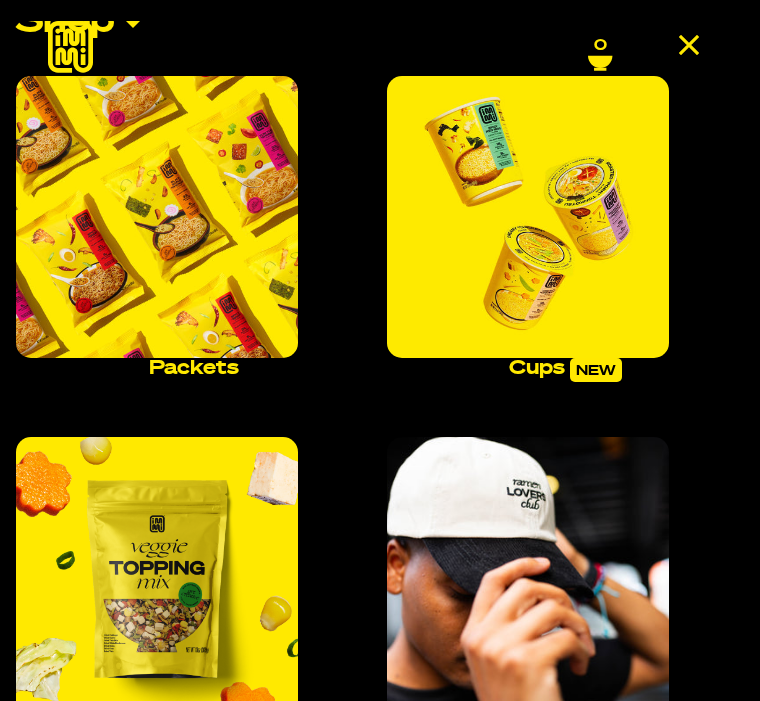 scroll, scrollTop: 111, scrollLeft: 0, axis: vertical 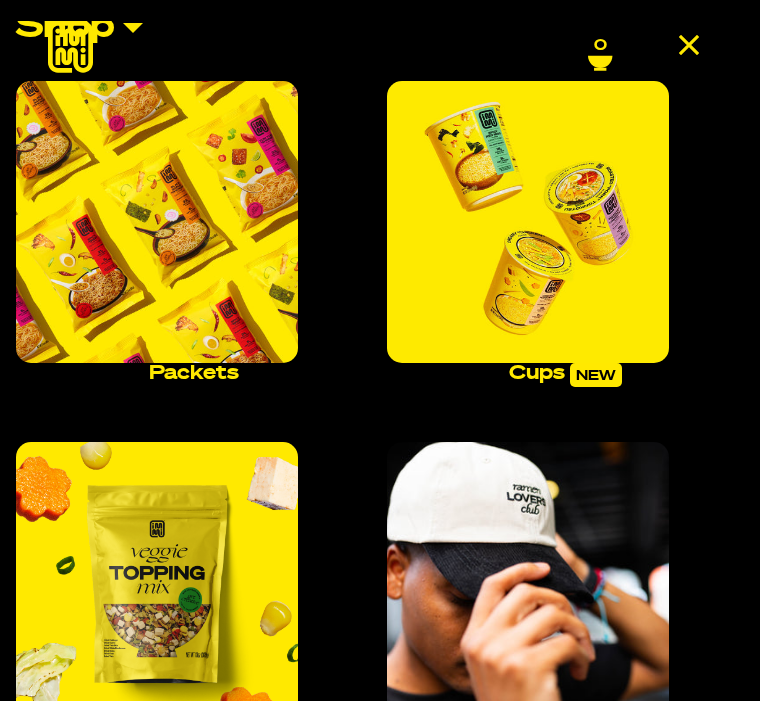 click at bounding box center [157, 222] 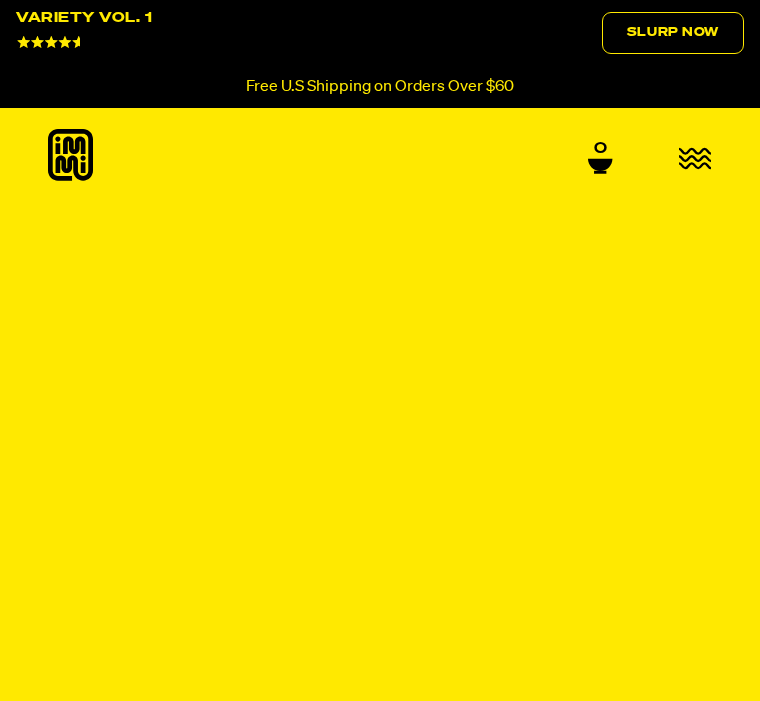scroll, scrollTop: 0, scrollLeft: 0, axis: both 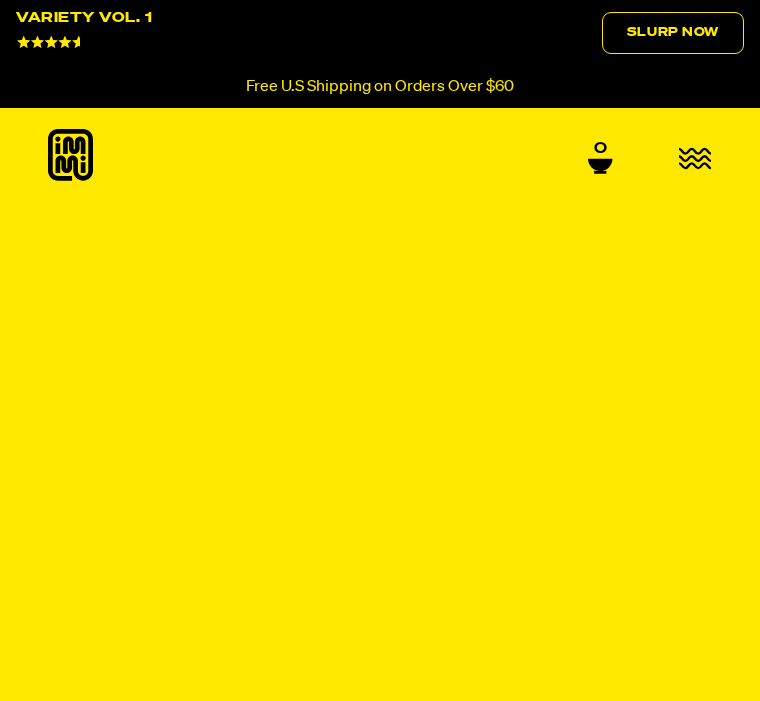 click on "0" at bounding box center [395, 157] 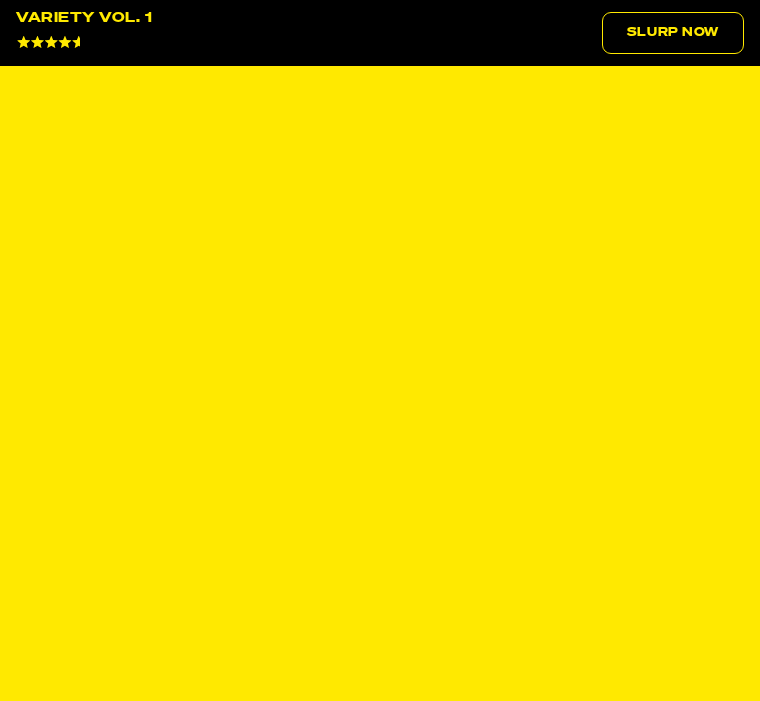 scroll, scrollTop: 362, scrollLeft: 0, axis: vertical 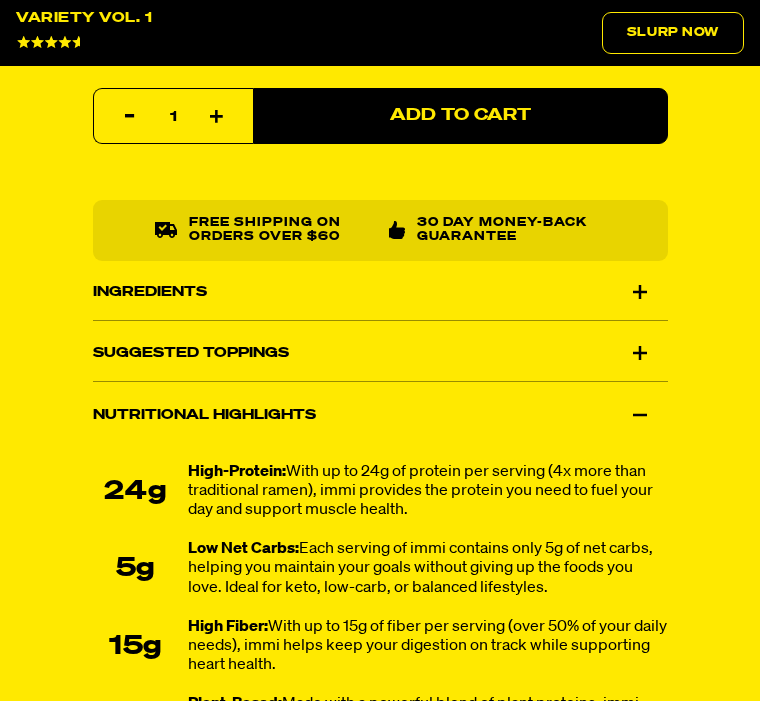 click on "Suggested Toppings" at bounding box center [380, 353] 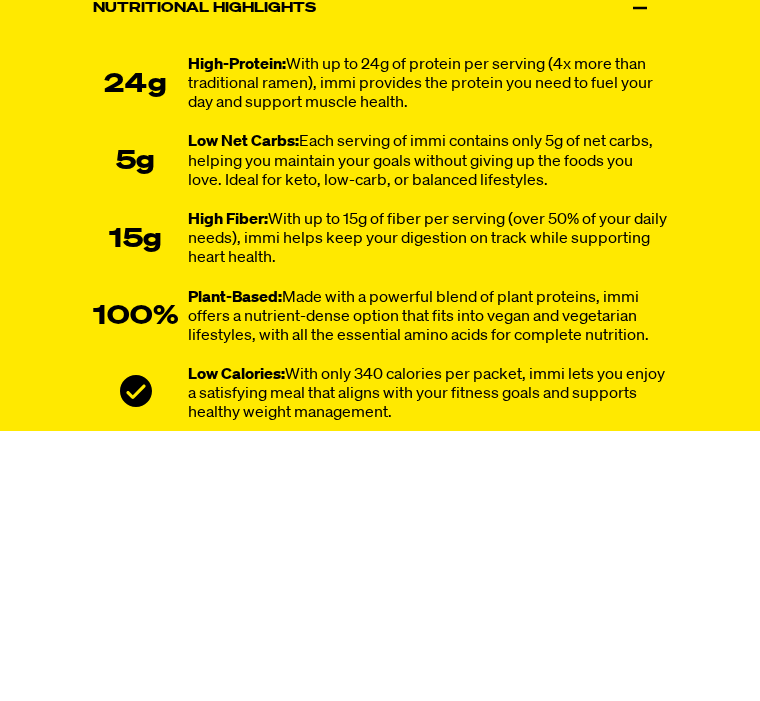 scroll, scrollTop: 2620, scrollLeft: 0, axis: vertical 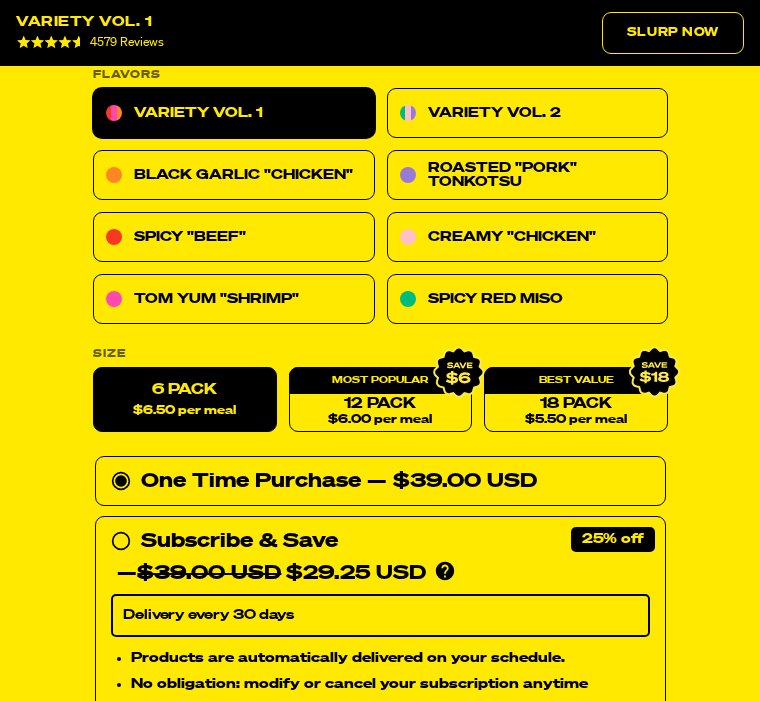 click on "$5.50 per meal" at bounding box center (576, 420) 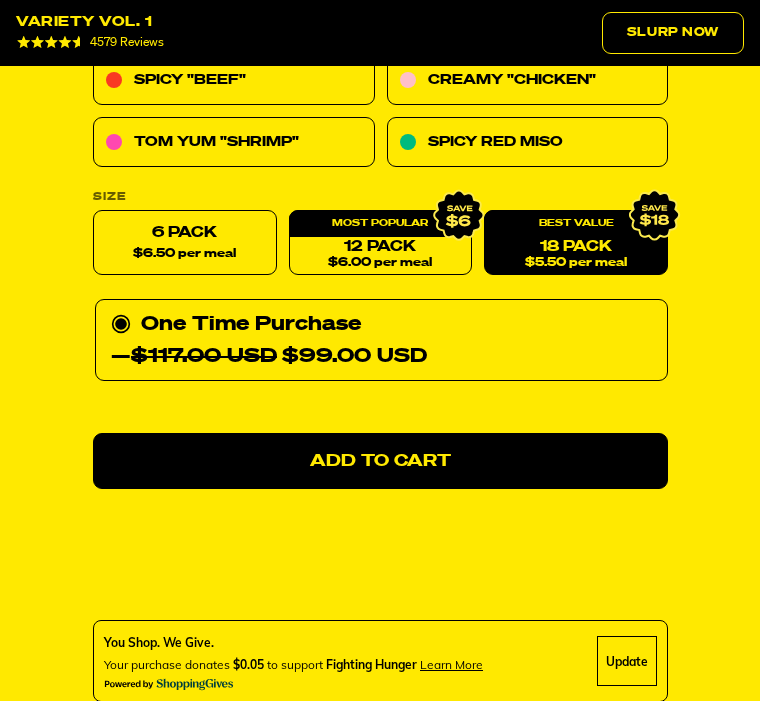 scroll, scrollTop: 1337, scrollLeft: 0, axis: vertical 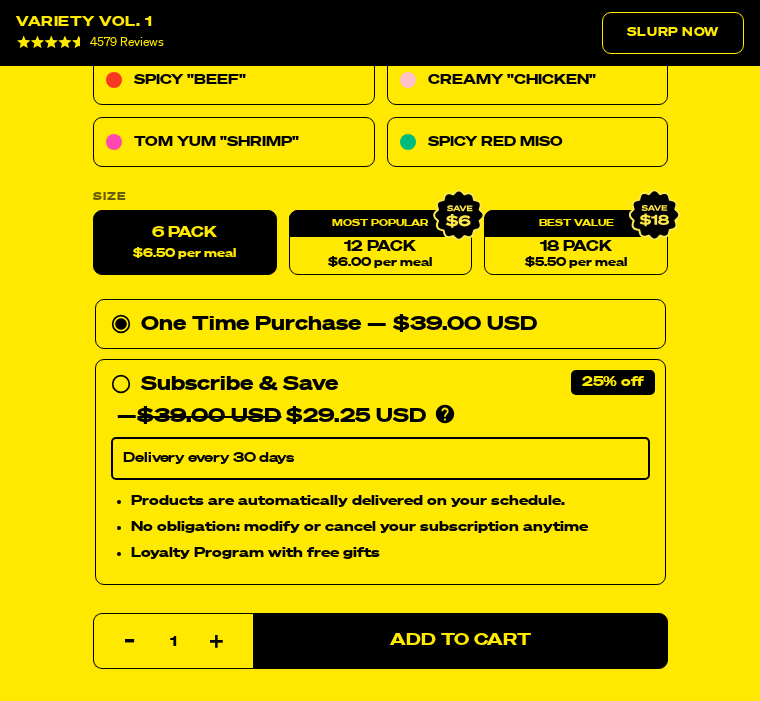 click on "18 Pack
$5.50 per meal" at bounding box center [576, 242] 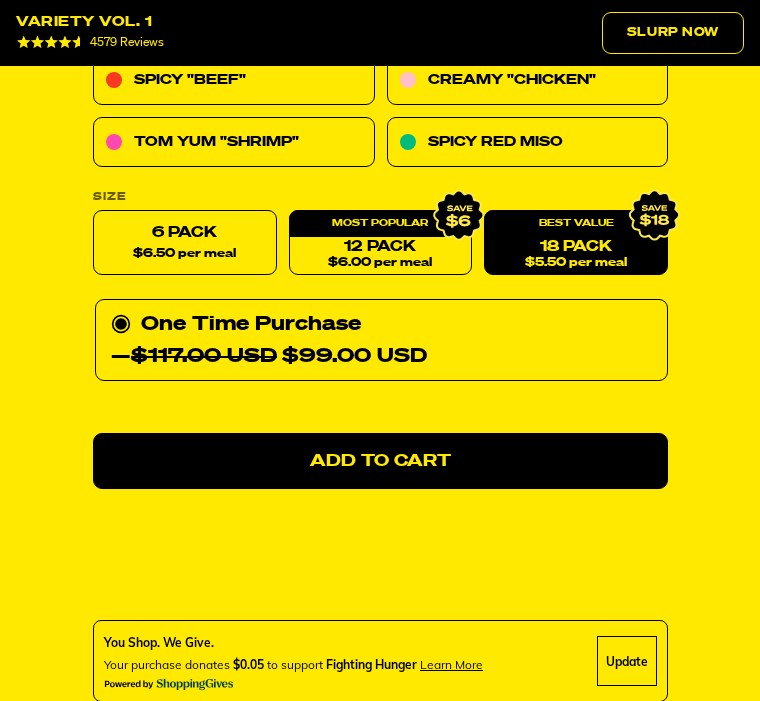 click on "12 Pack
$6.00 per meal" at bounding box center (380, 242) 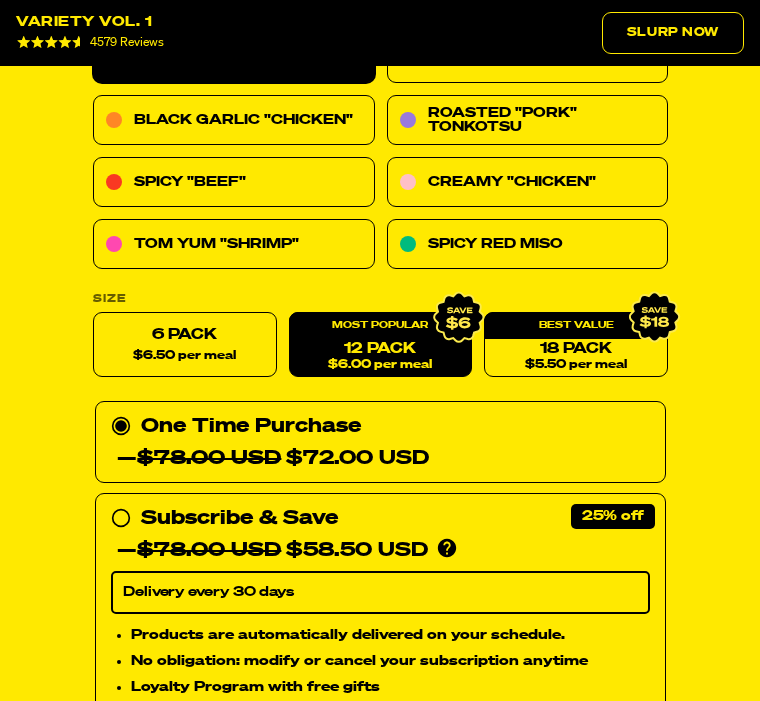 scroll, scrollTop: 1233, scrollLeft: 0, axis: vertical 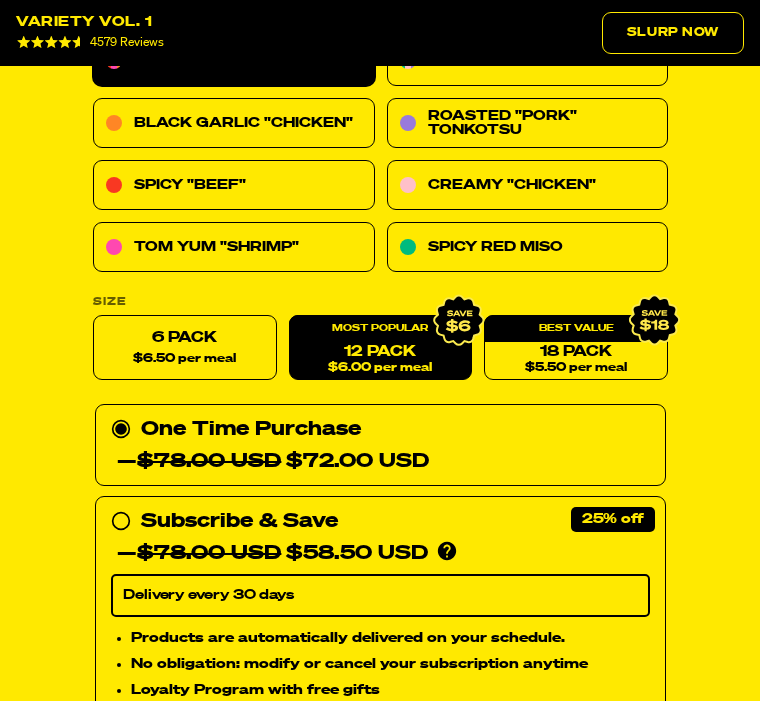 click on "6 Pack $6.50 per meal" at bounding box center (185, 347) 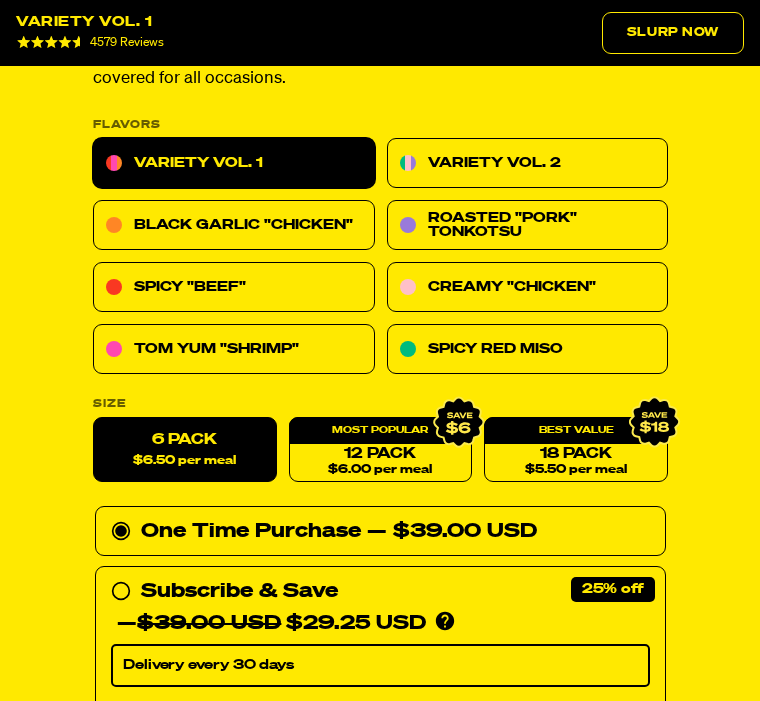 scroll, scrollTop: 1116, scrollLeft: 0, axis: vertical 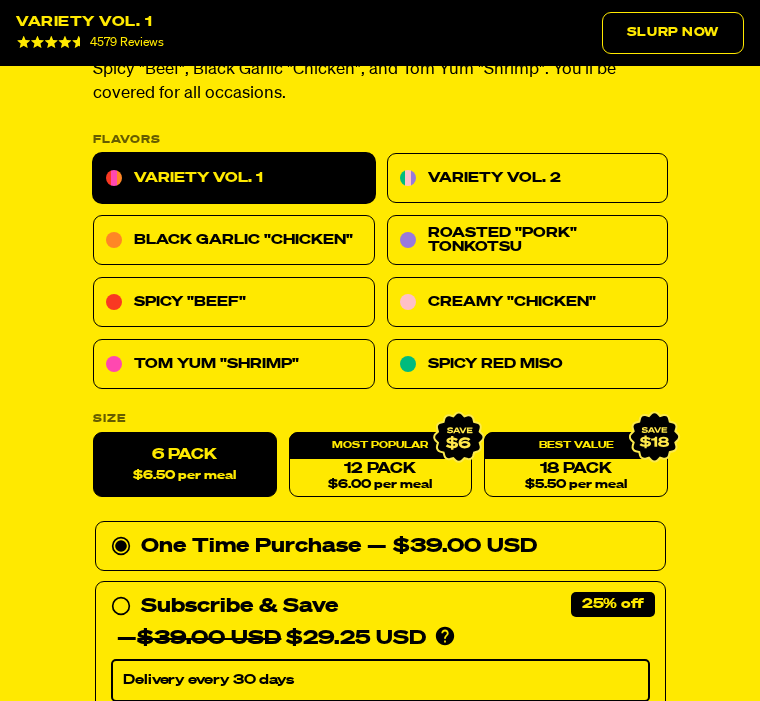 click on "Variety Vol. 2" at bounding box center [527, 178] 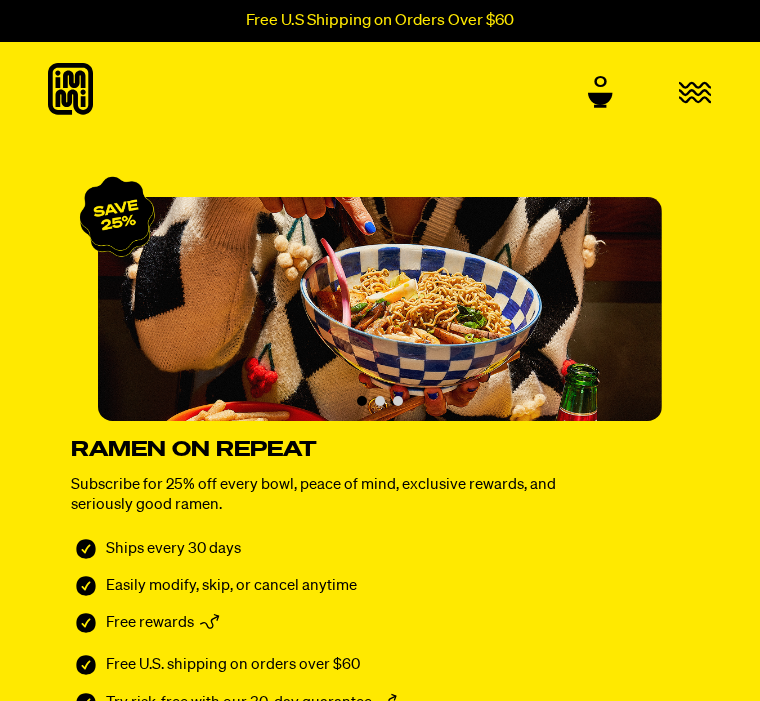 scroll, scrollTop: 0, scrollLeft: 0, axis: both 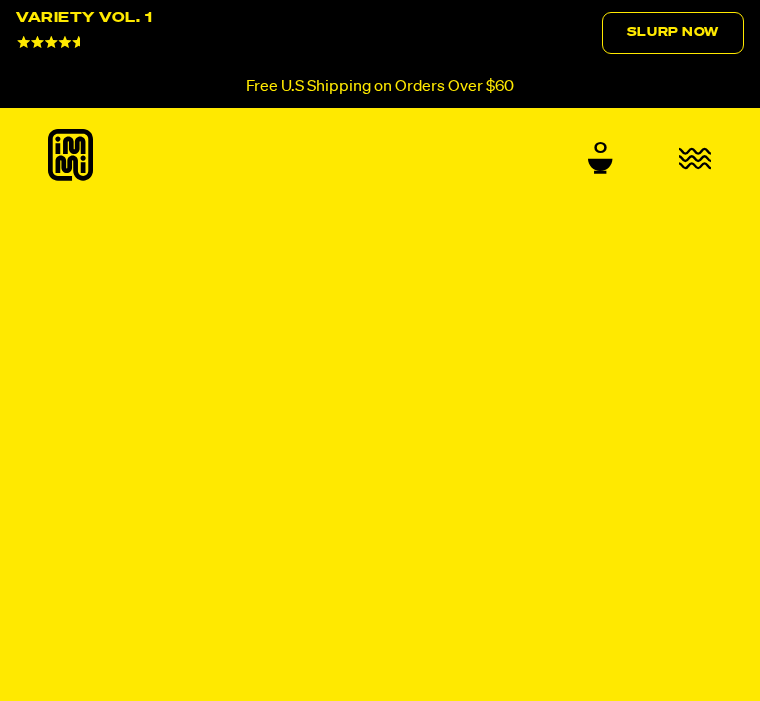click on "Slurp Now" at bounding box center [673, 33] 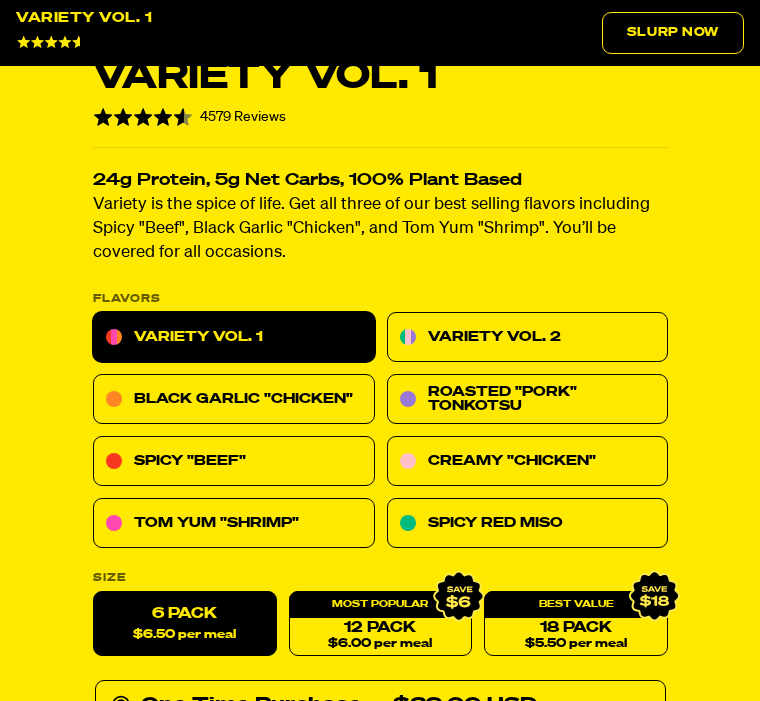 scroll, scrollTop: 0, scrollLeft: 0, axis: both 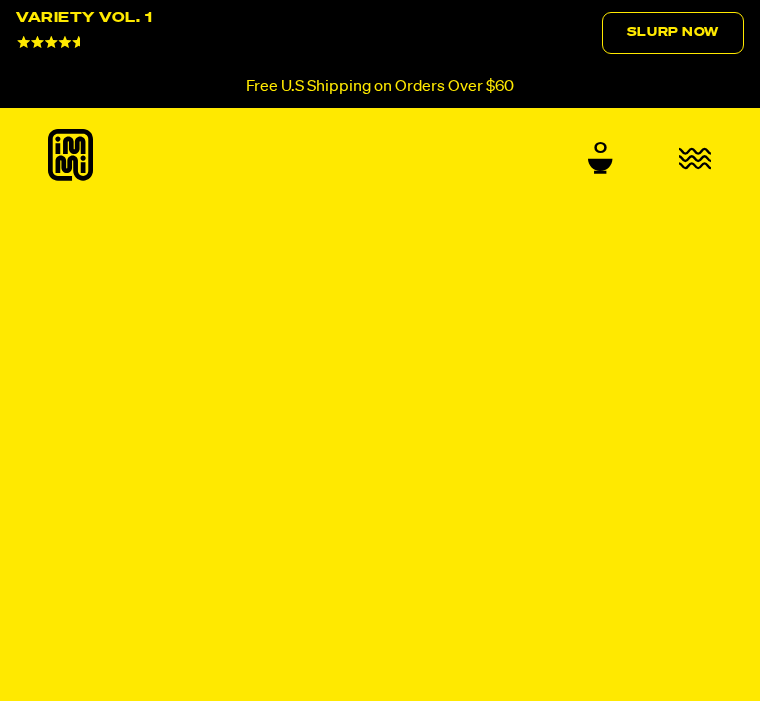 click 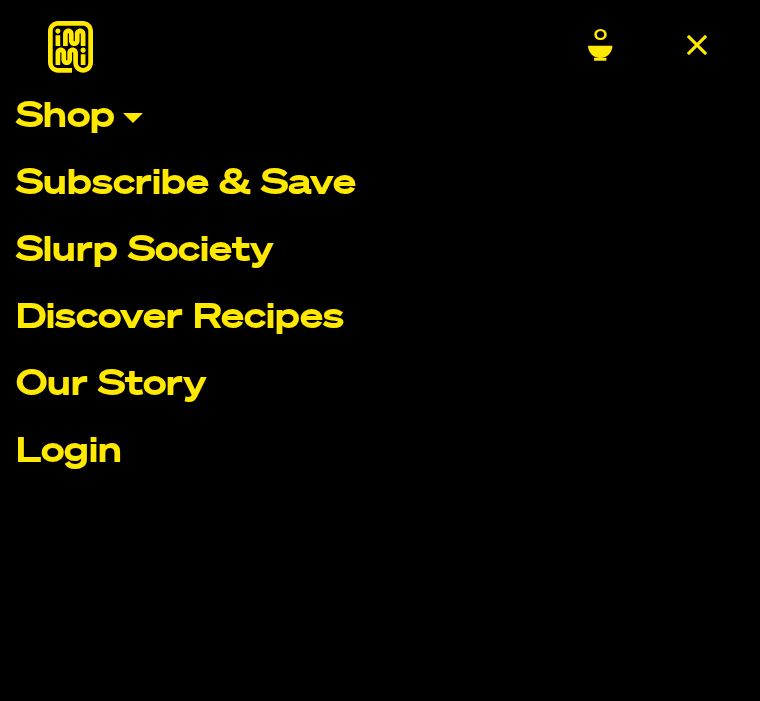 click on "Shop" at bounding box center (380, 117) 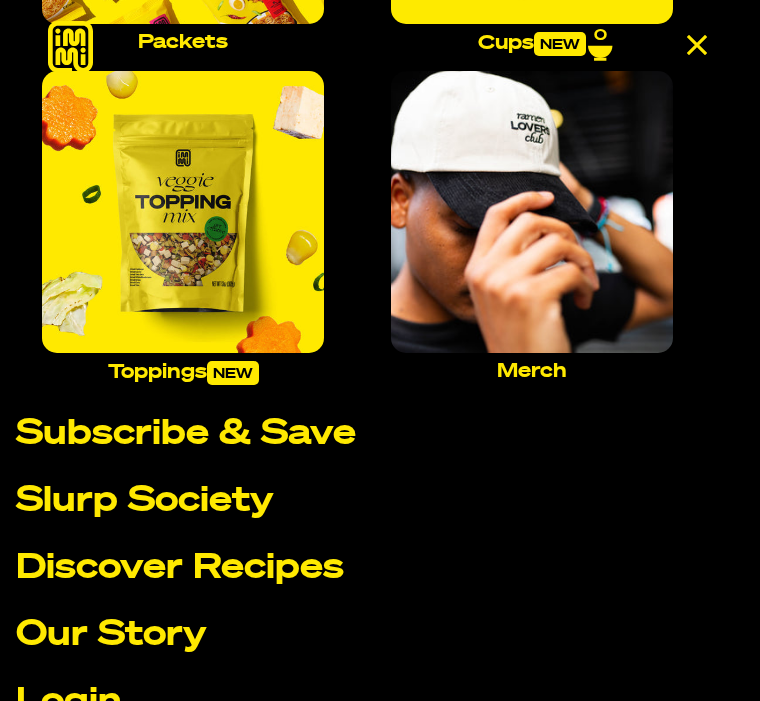 scroll, scrollTop: 420, scrollLeft: 0, axis: vertical 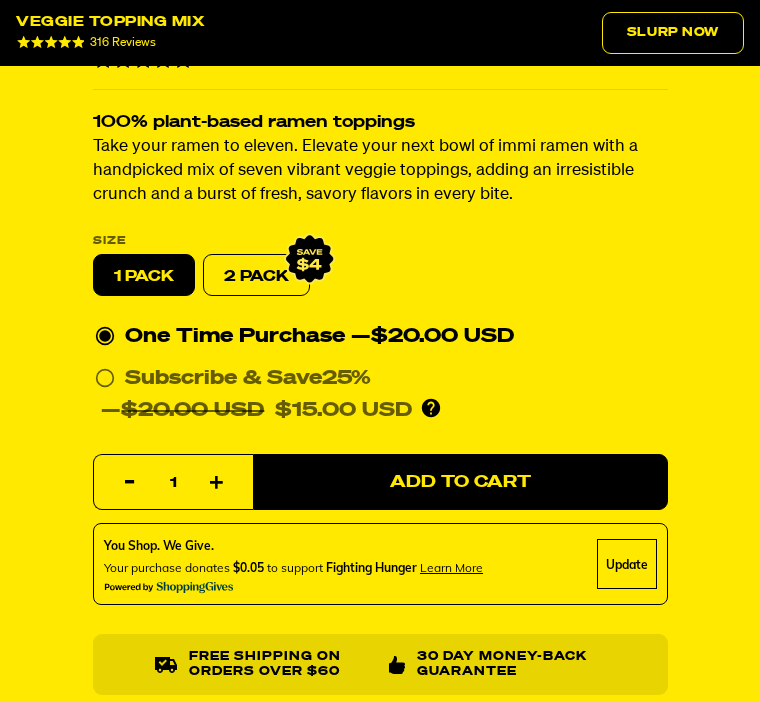 click on "2 PACK" at bounding box center (256, 275) 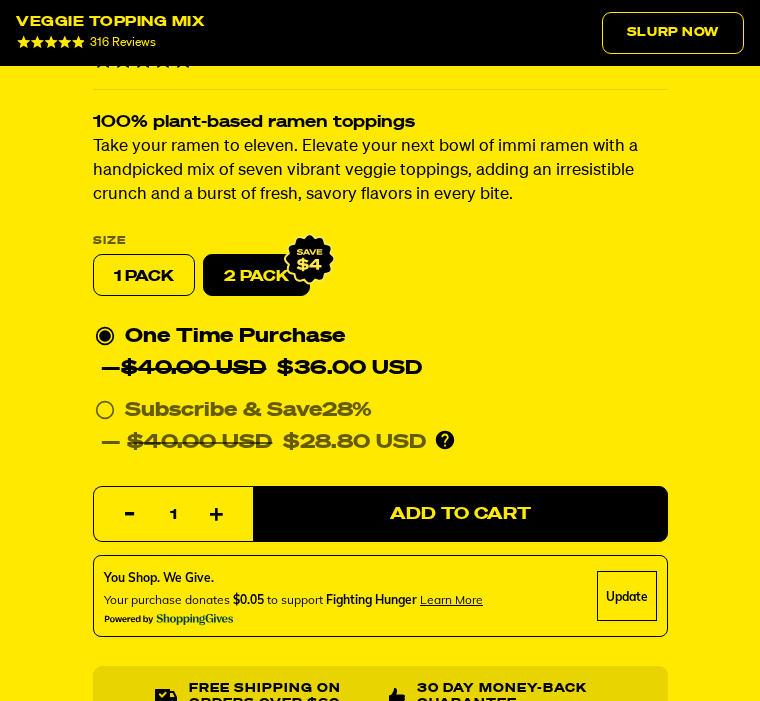 click on "1 PACK" at bounding box center (144, 275) 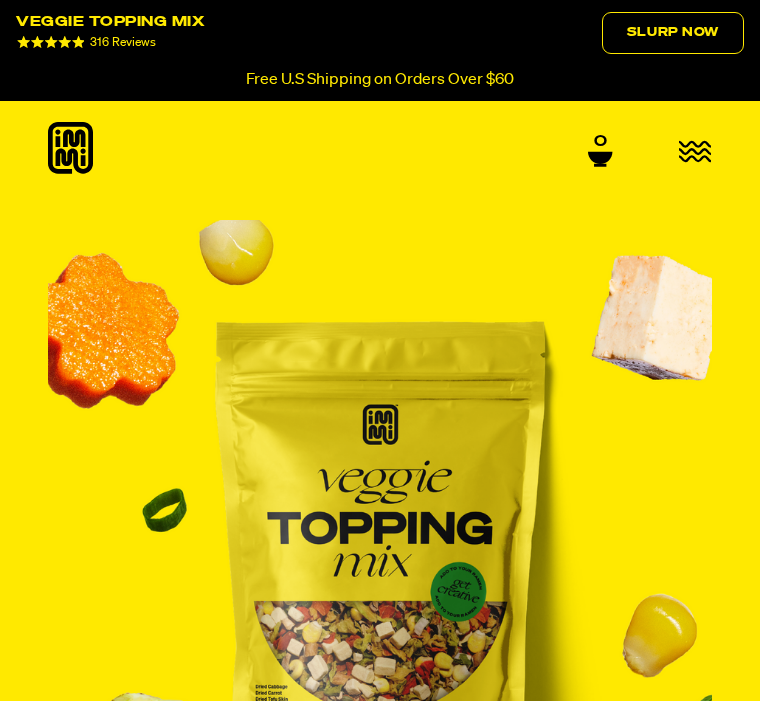 scroll, scrollTop: 0, scrollLeft: 0, axis: both 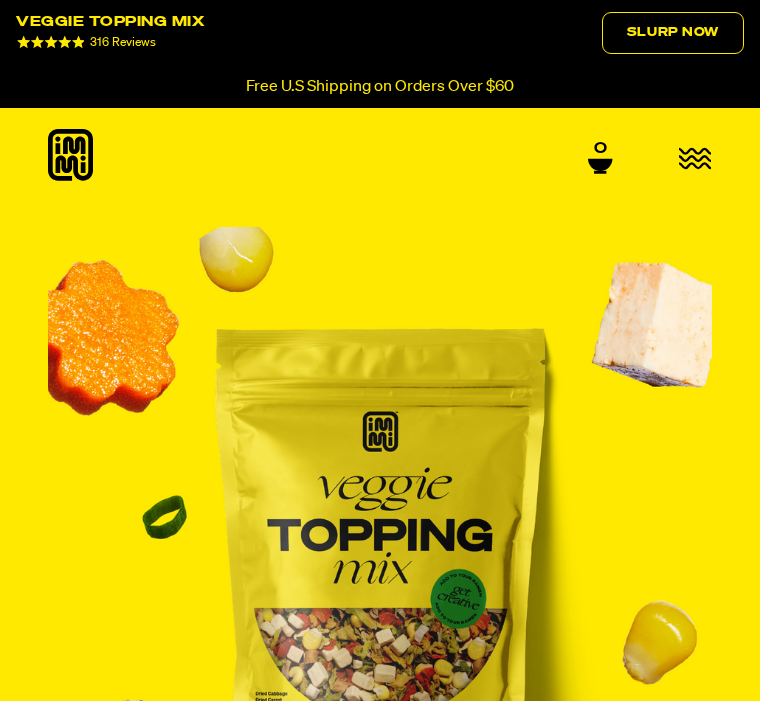 click 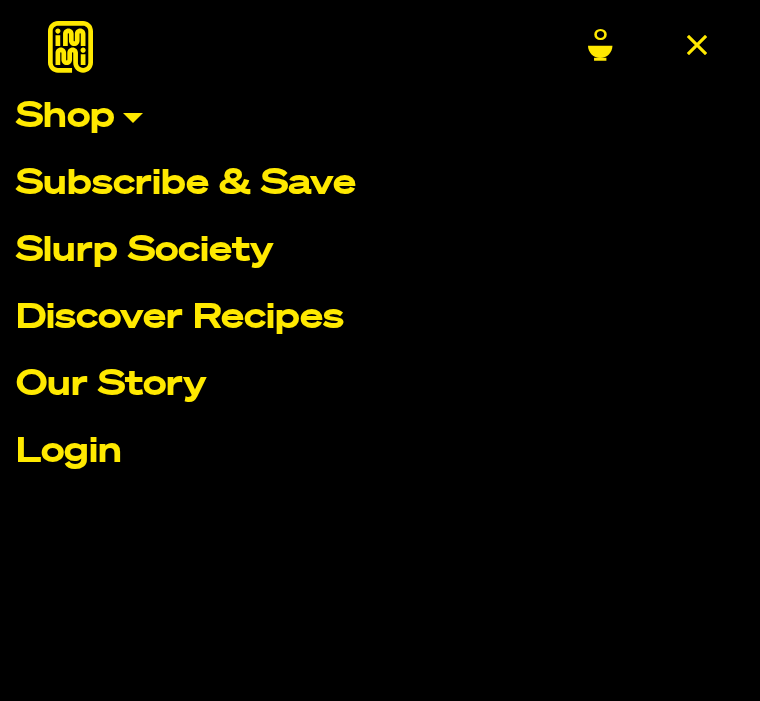 click on "Slurp Society" at bounding box center [380, 251] 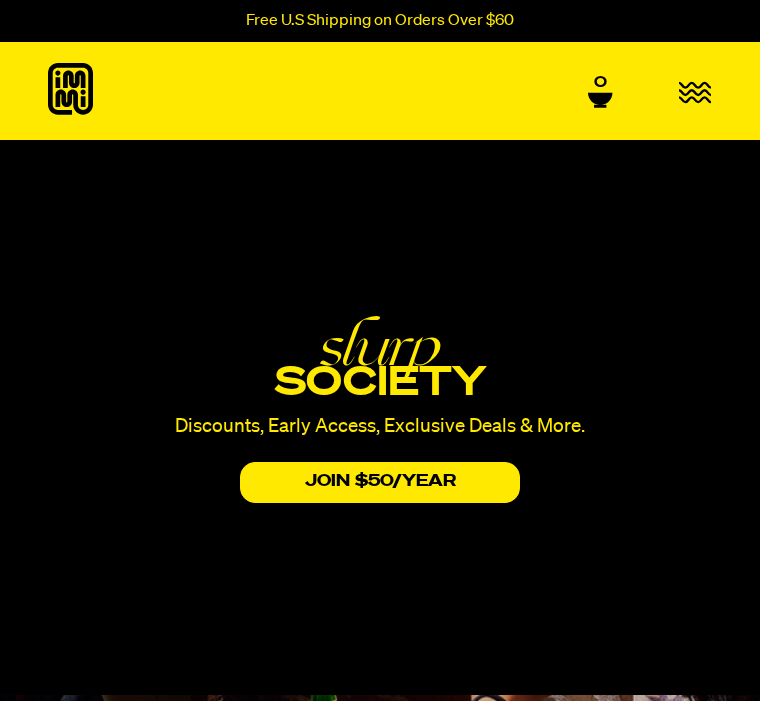 scroll, scrollTop: 0, scrollLeft: 0, axis: both 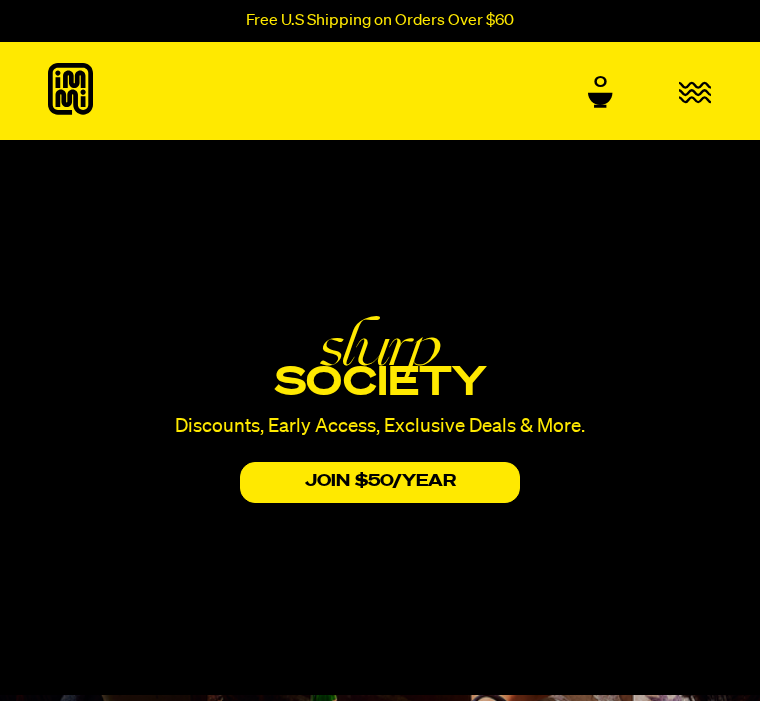 click 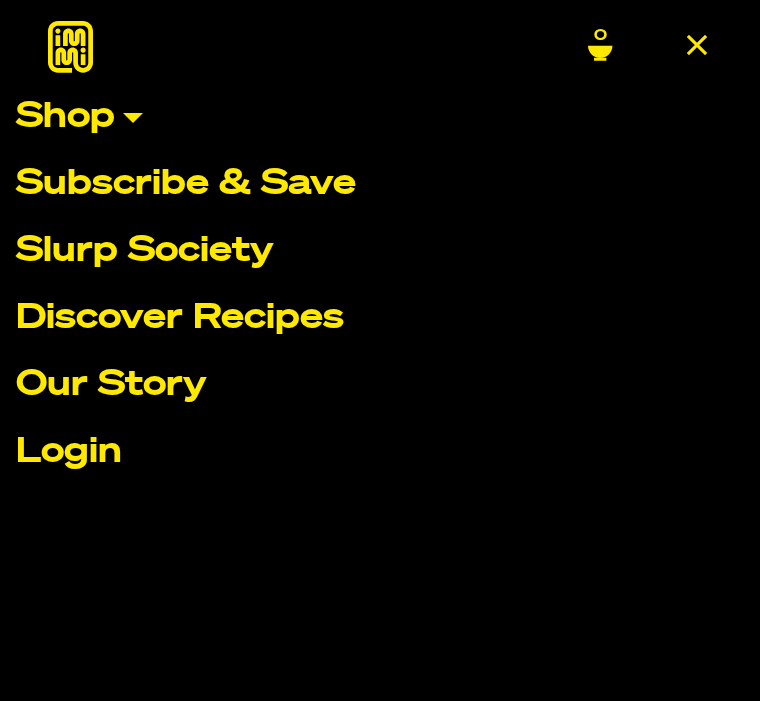 click on "Discover Recipes" at bounding box center [380, 318] 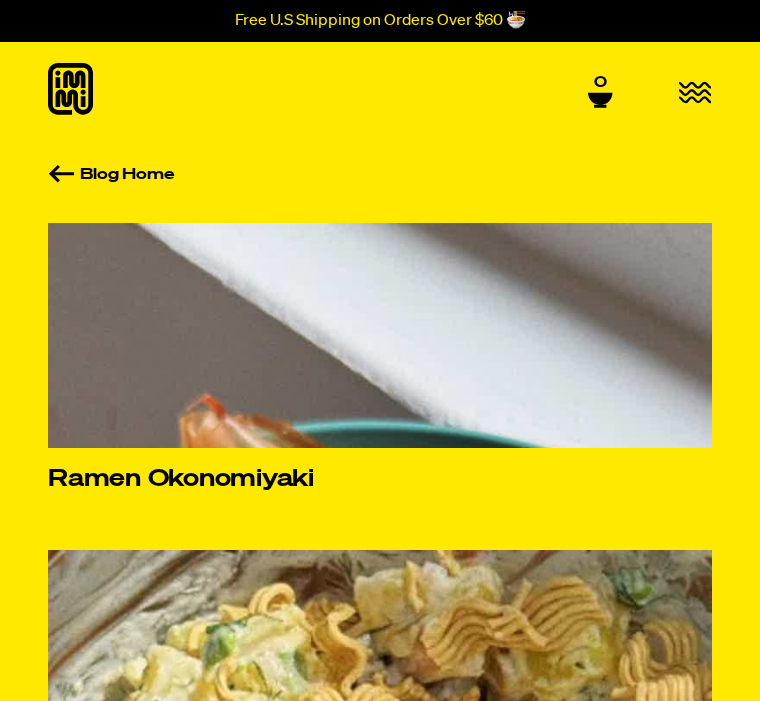scroll, scrollTop: 0, scrollLeft: 0, axis: both 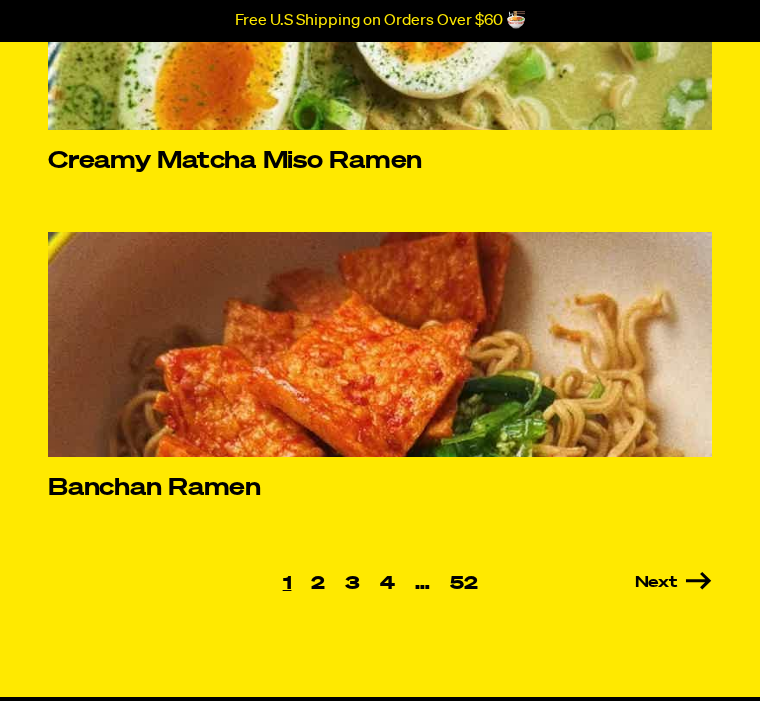 click at bounding box center (380, 499) 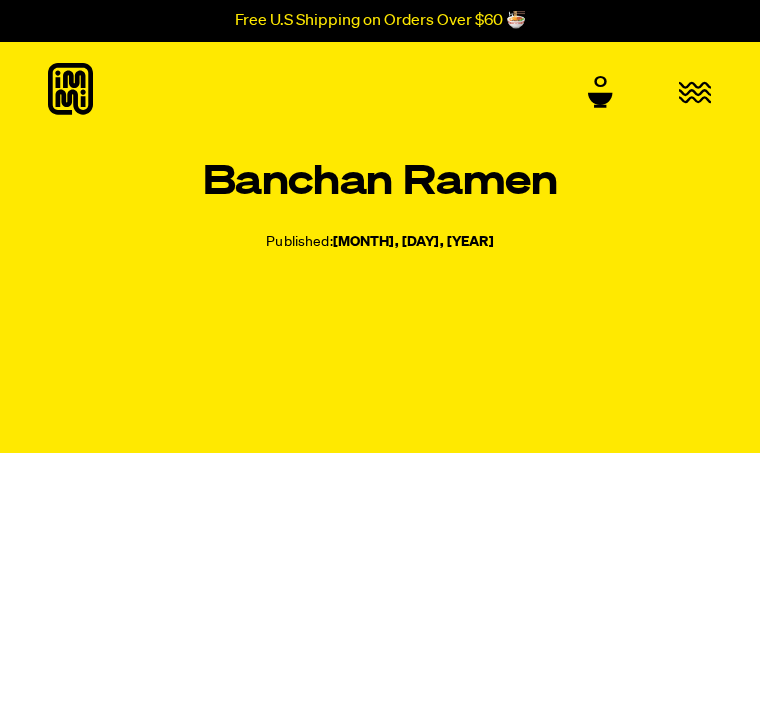 scroll, scrollTop: 0, scrollLeft: 0, axis: both 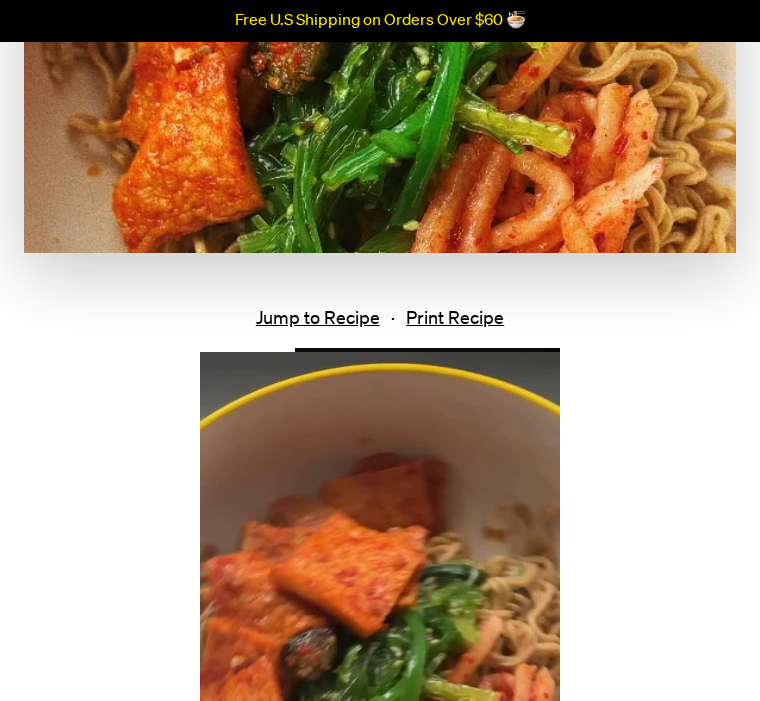 click on "Jump to Recipe" at bounding box center [318, 319] 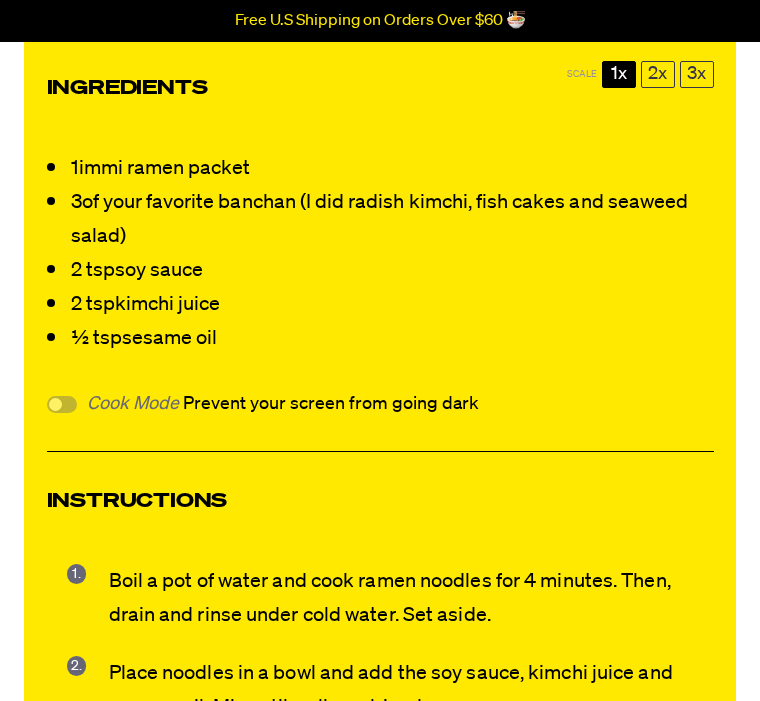 scroll, scrollTop: 1869, scrollLeft: 0, axis: vertical 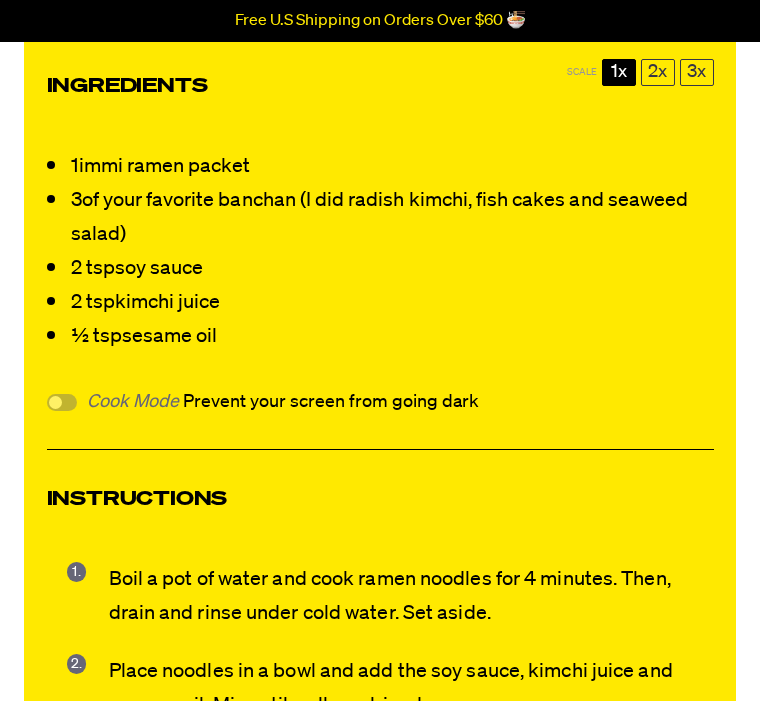 click at bounding box center (62, 402) 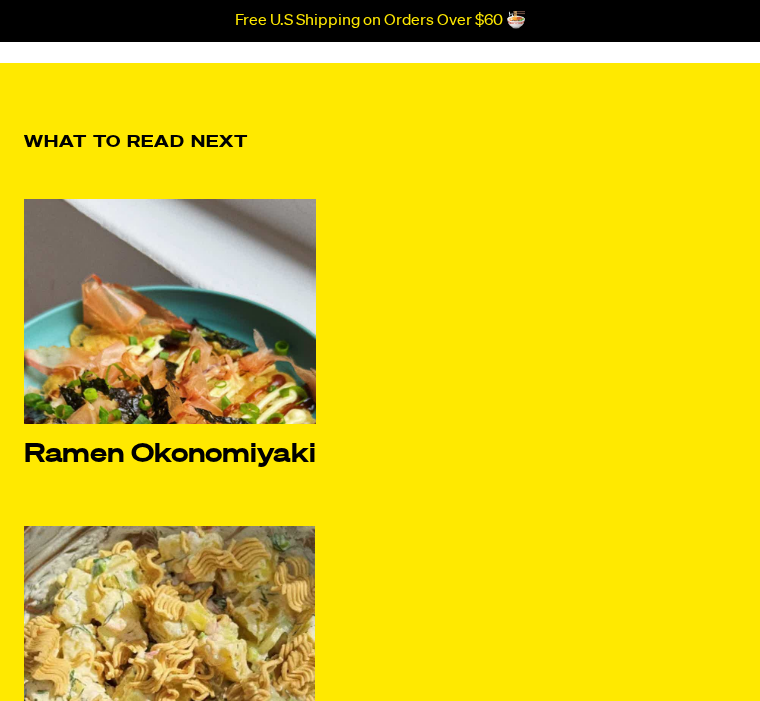scroll, scrollTop: 3286, scrollLeft: 0, axis: vertical 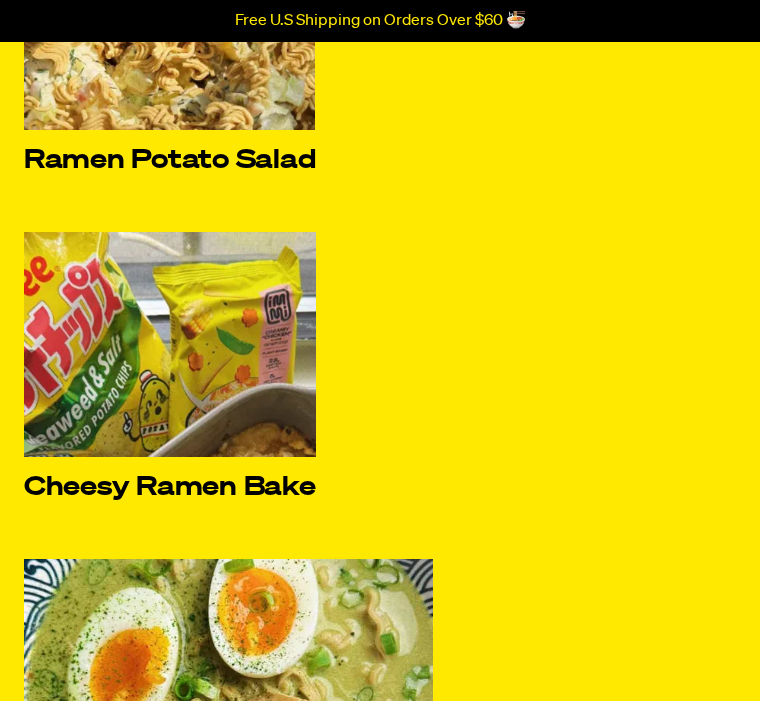 click at bounding box center [170, 469] 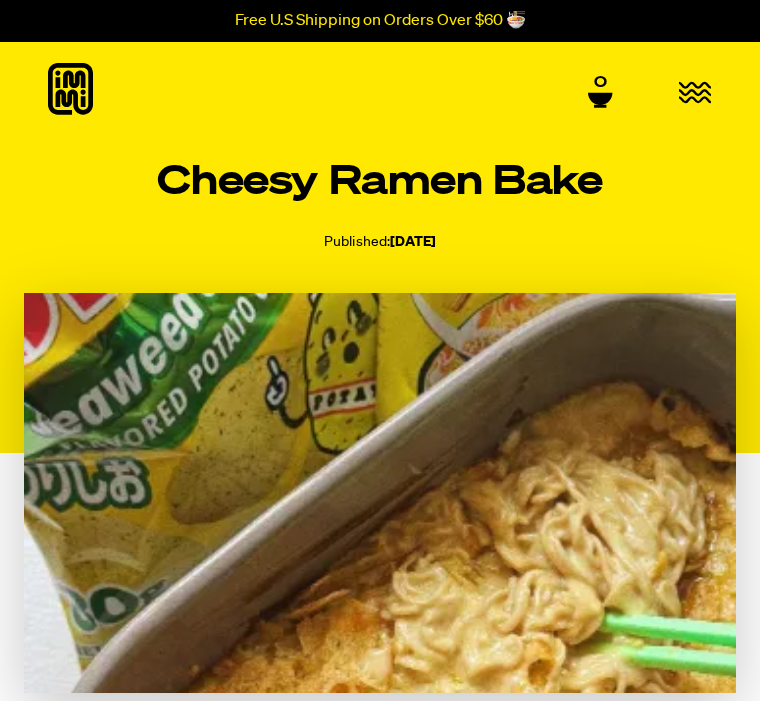 scroll, scrollTop: 0, scrollLeft: 0, axis: both 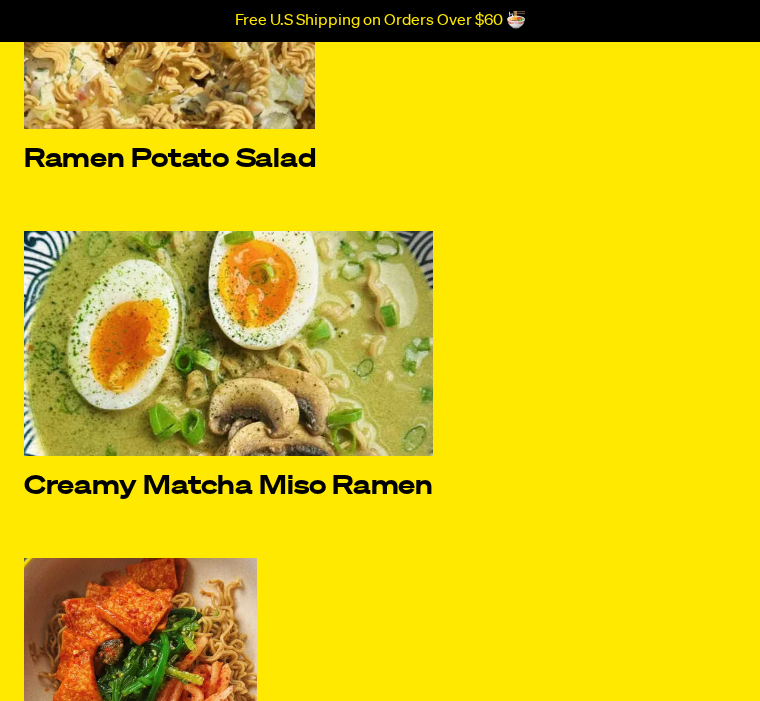click at bounding box center (228, 382) 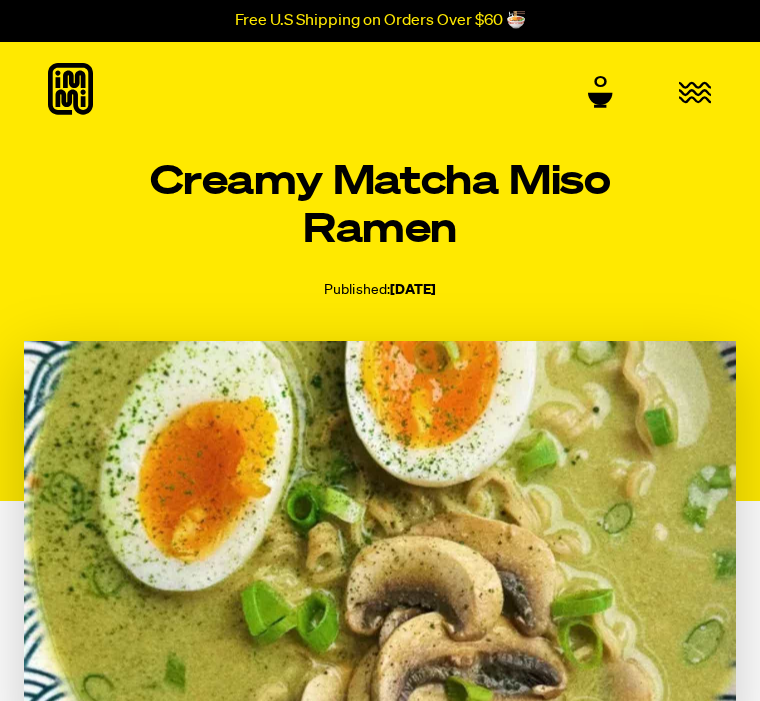 scroll, scrollTop: 0, scrollLeft: 0, axis: both 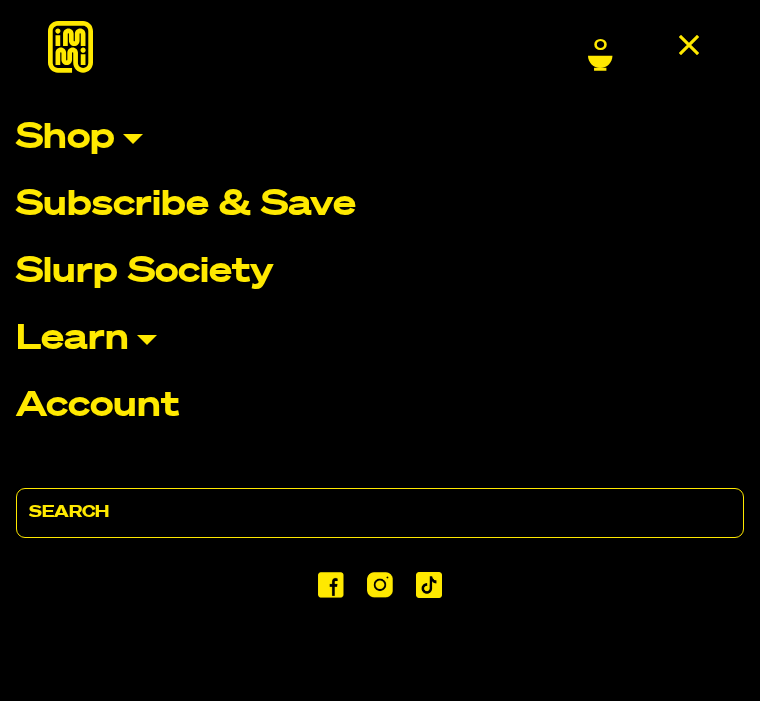 click on "Account" at bounding box center (97, 406) 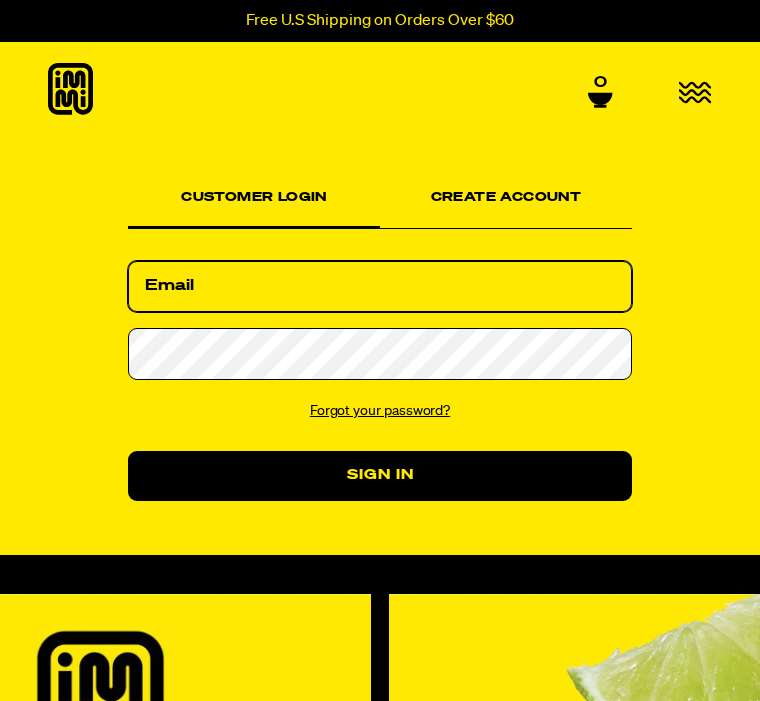 click on "Email" at bounding box center [380, 287] 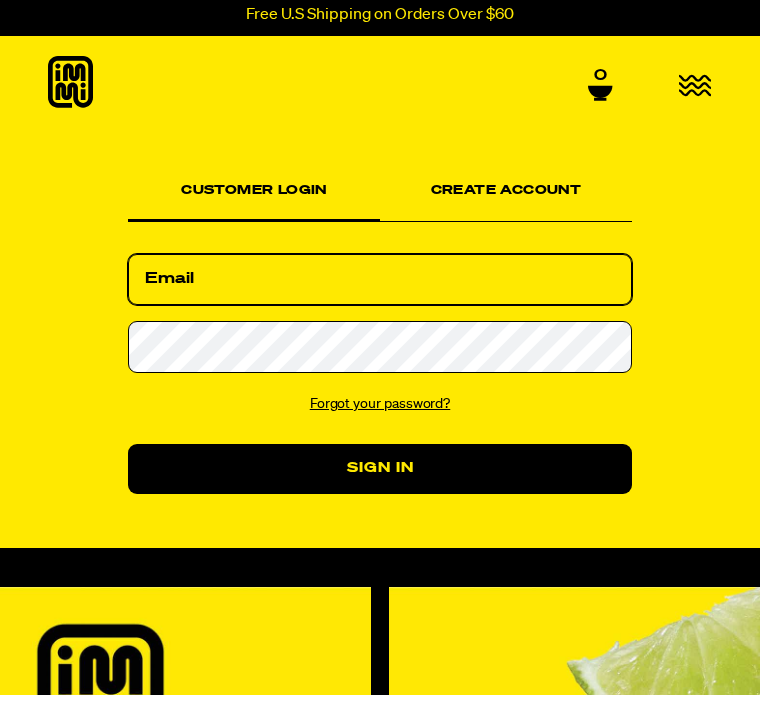 scroll, scrollTop: 7, scrollLeft: 0, axis: vertical 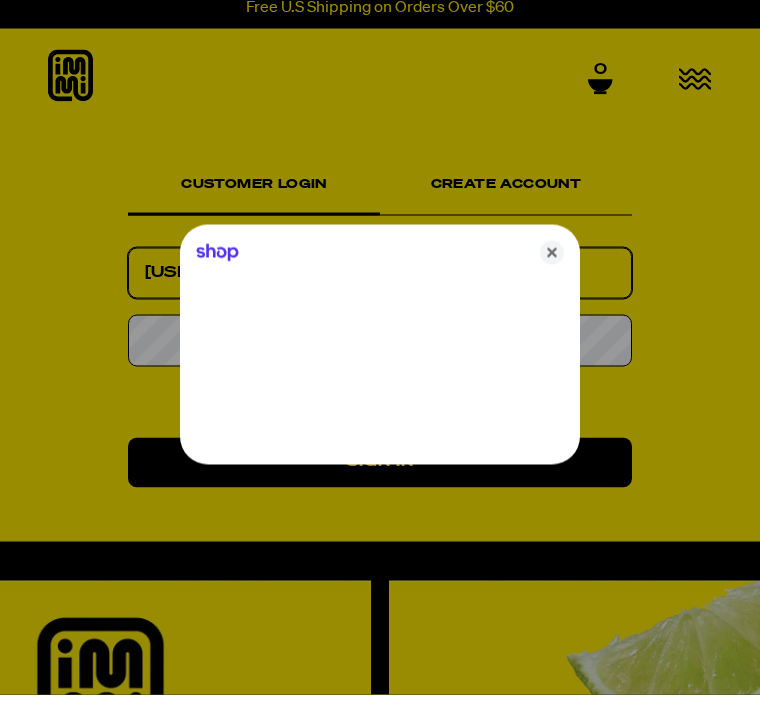 type on "leolion57@gmail.com" 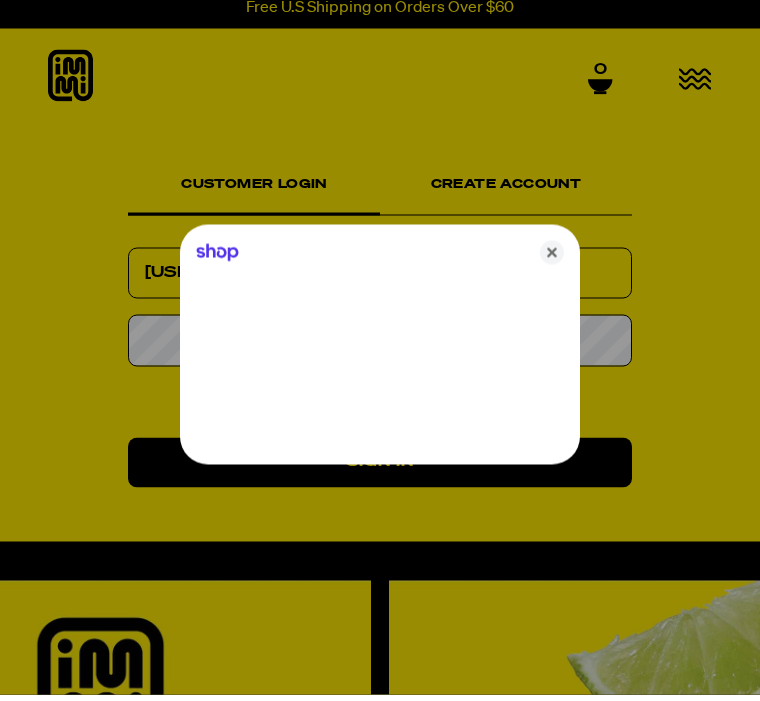 scroll, scrollTop: 7, scrollLeft: 0, axis: vertical 